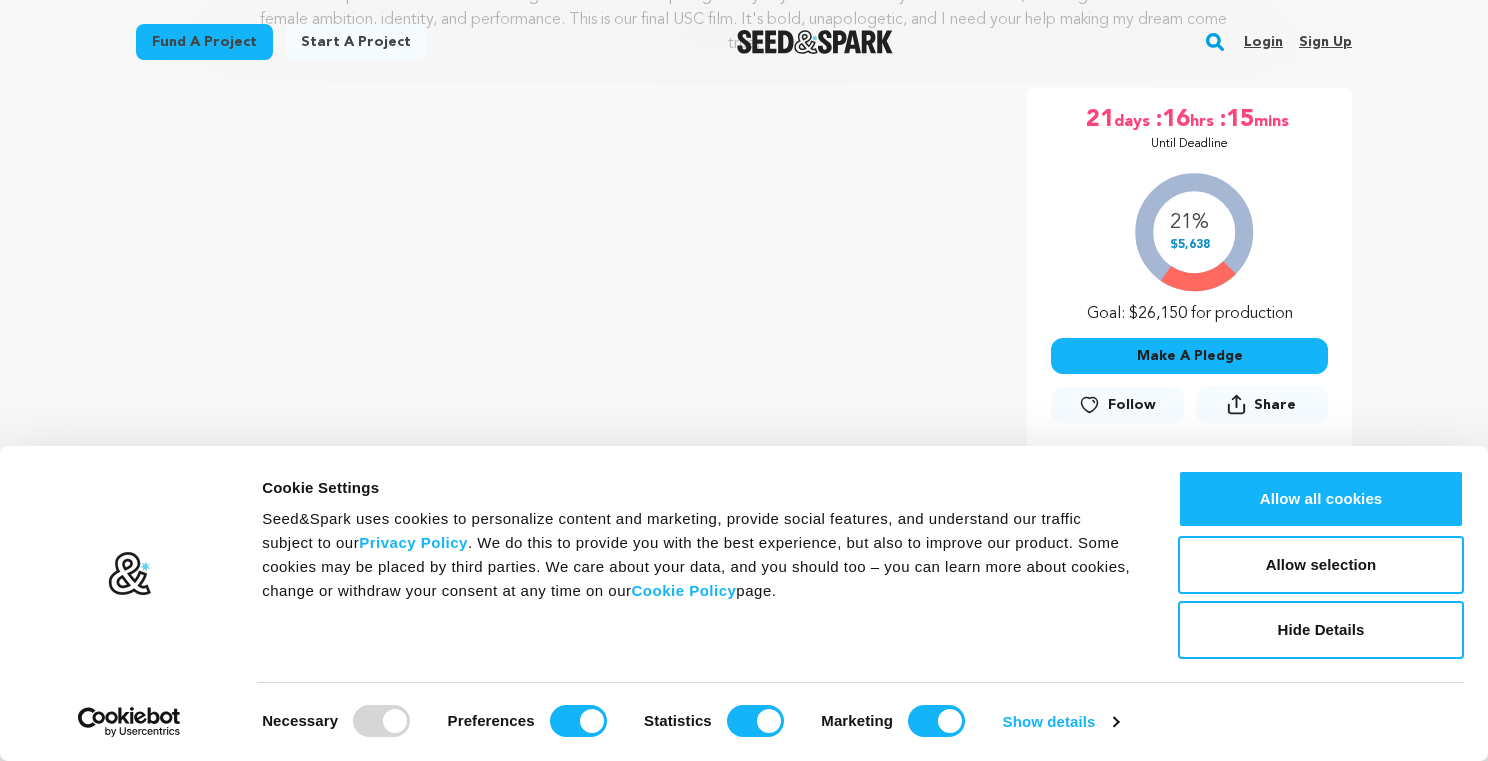 scroll, scrollTop: 321, scrollLeft: 0, axis: vertical 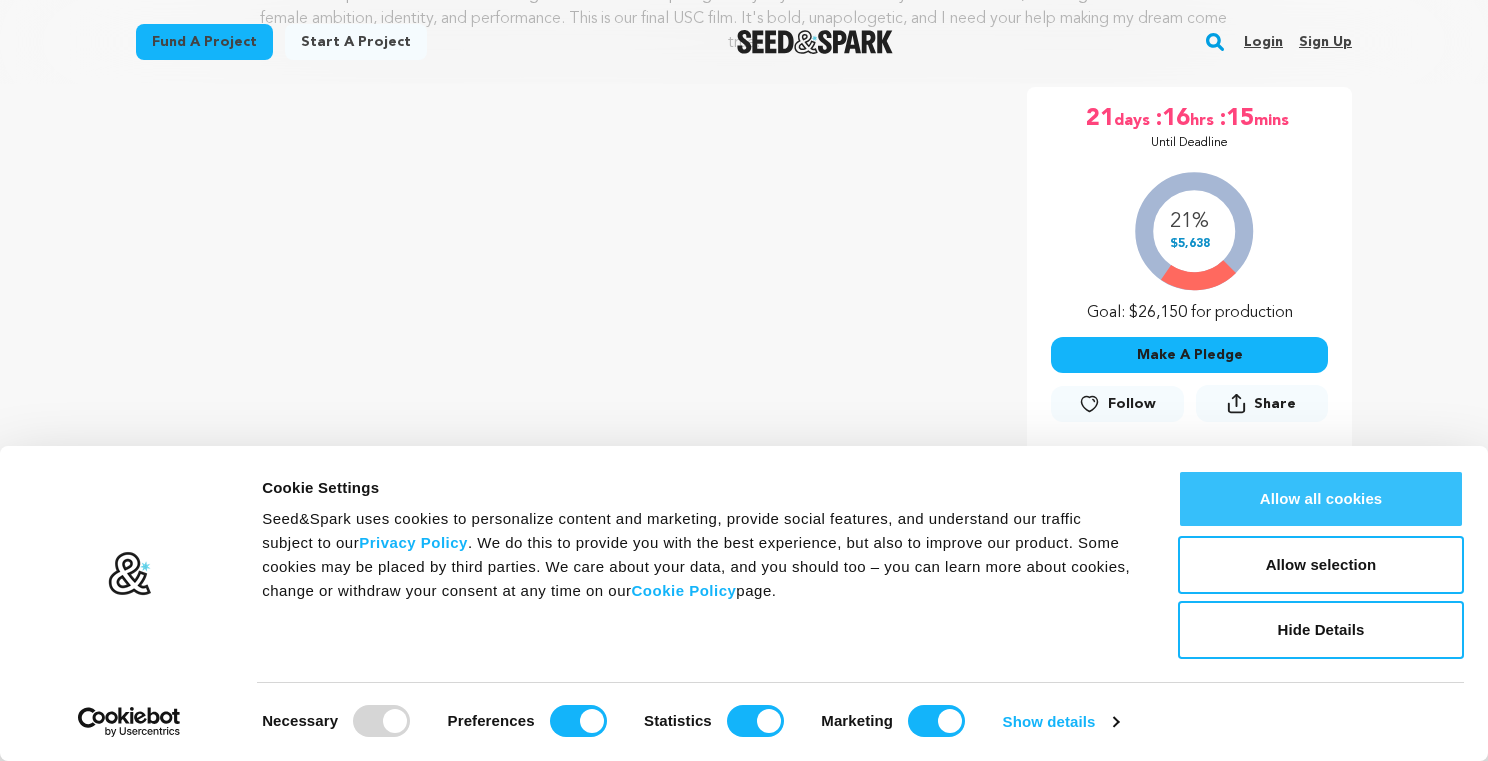 click on "Allow all cookies" at bounding box center [1321, 499] 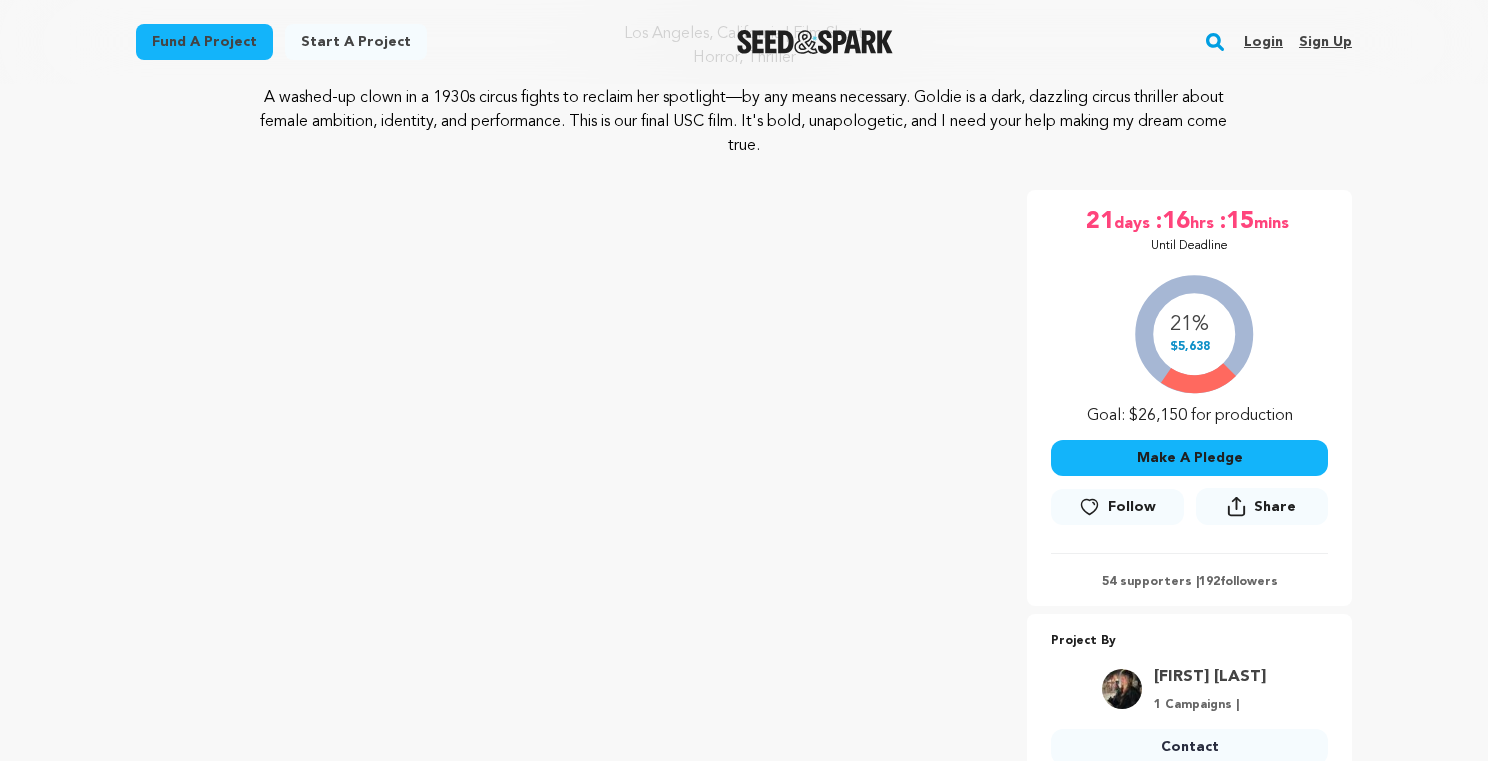scroll, scrollTop: 217, scrollLeft: 0, axis: vertical 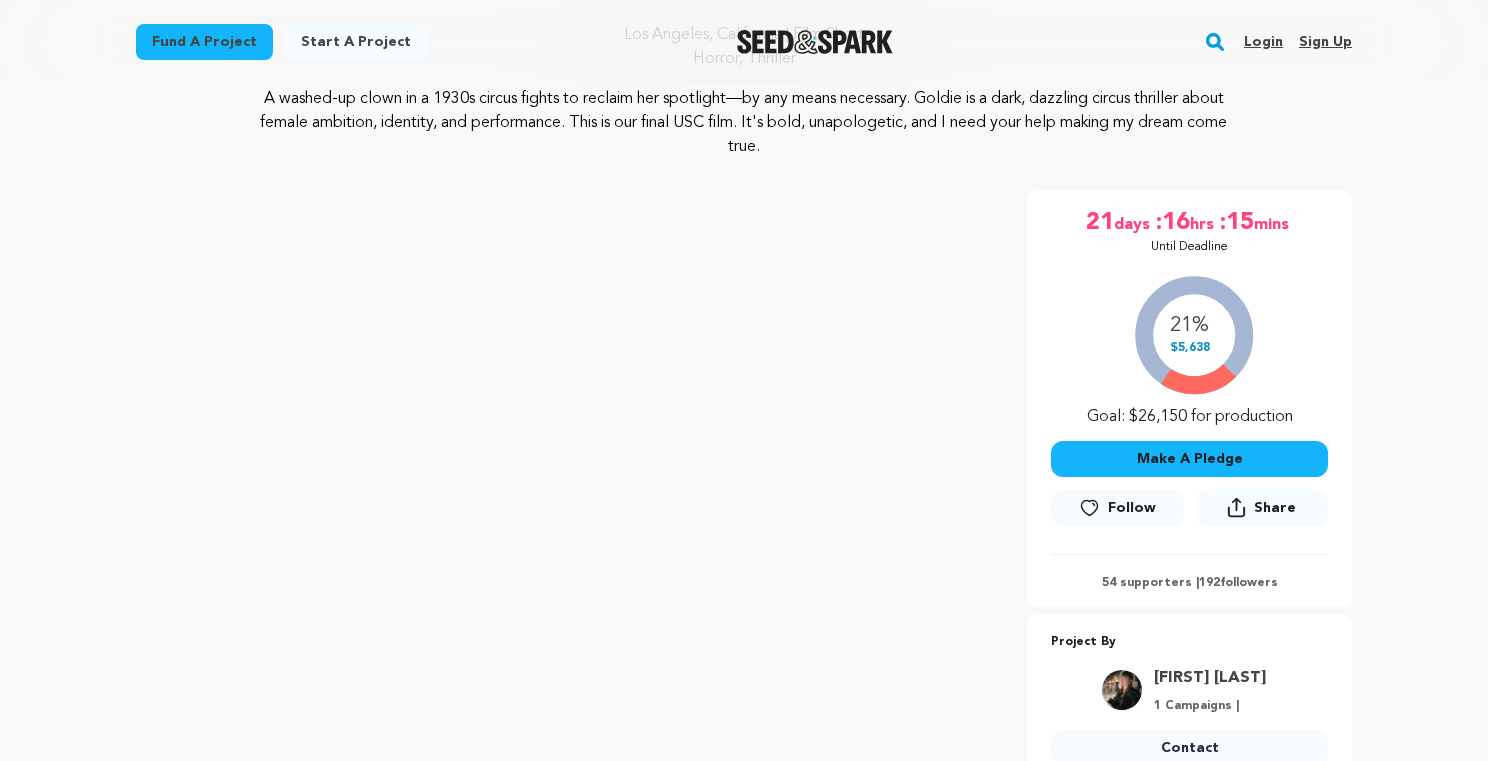 click on "Make A Pledge" at bounding box center [1189, 459] 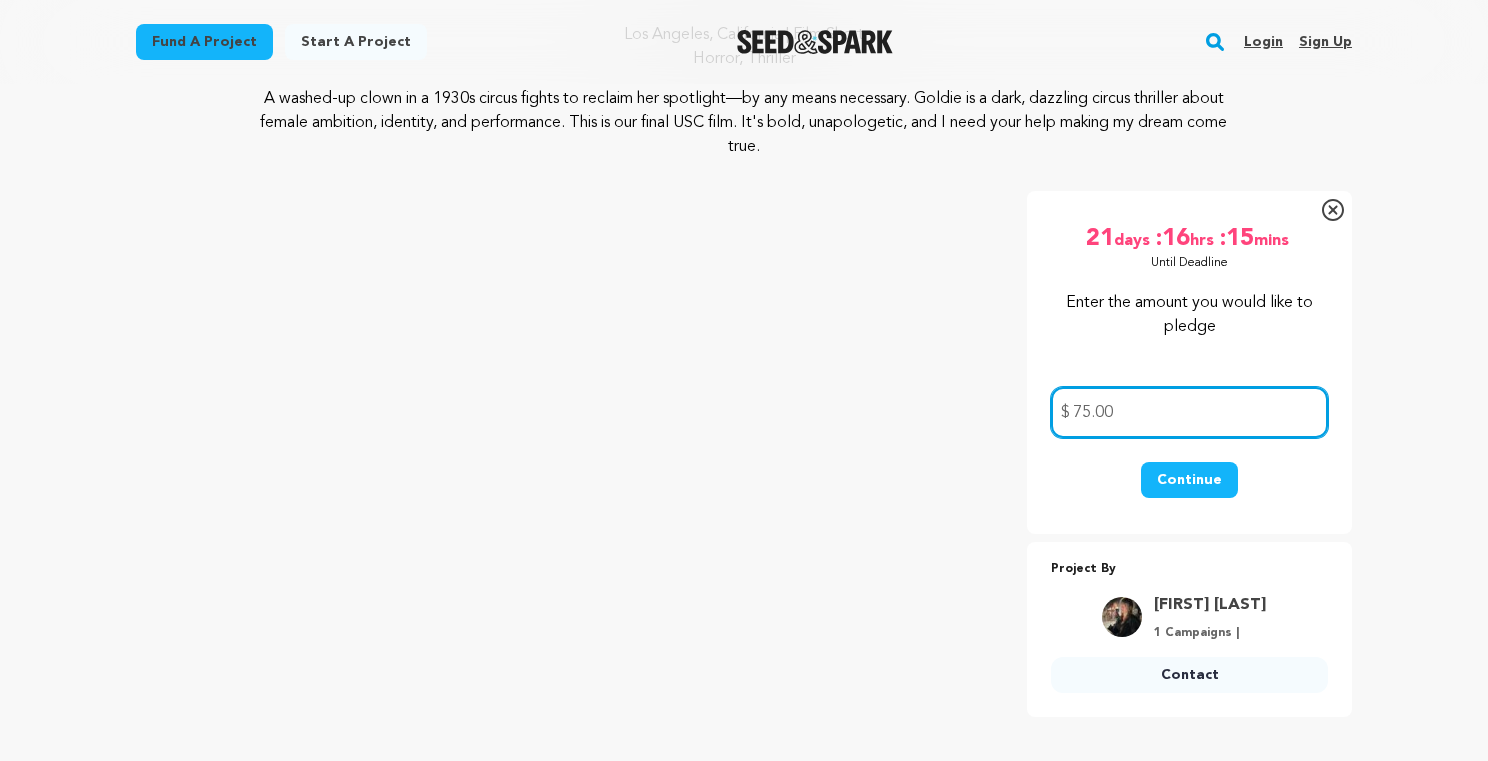 type on "75.00" 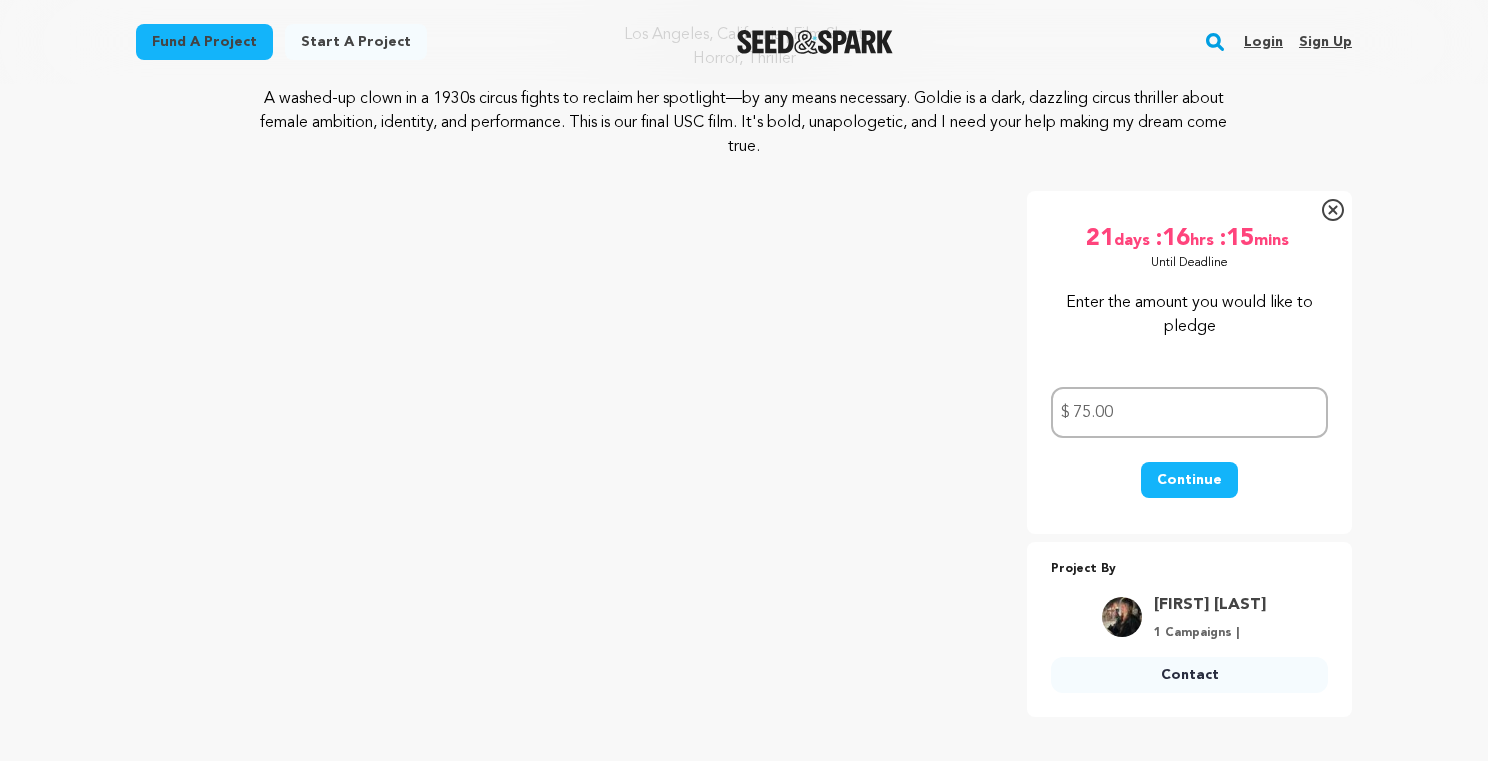 click on "Continue" at bounding box center (1189, 480) 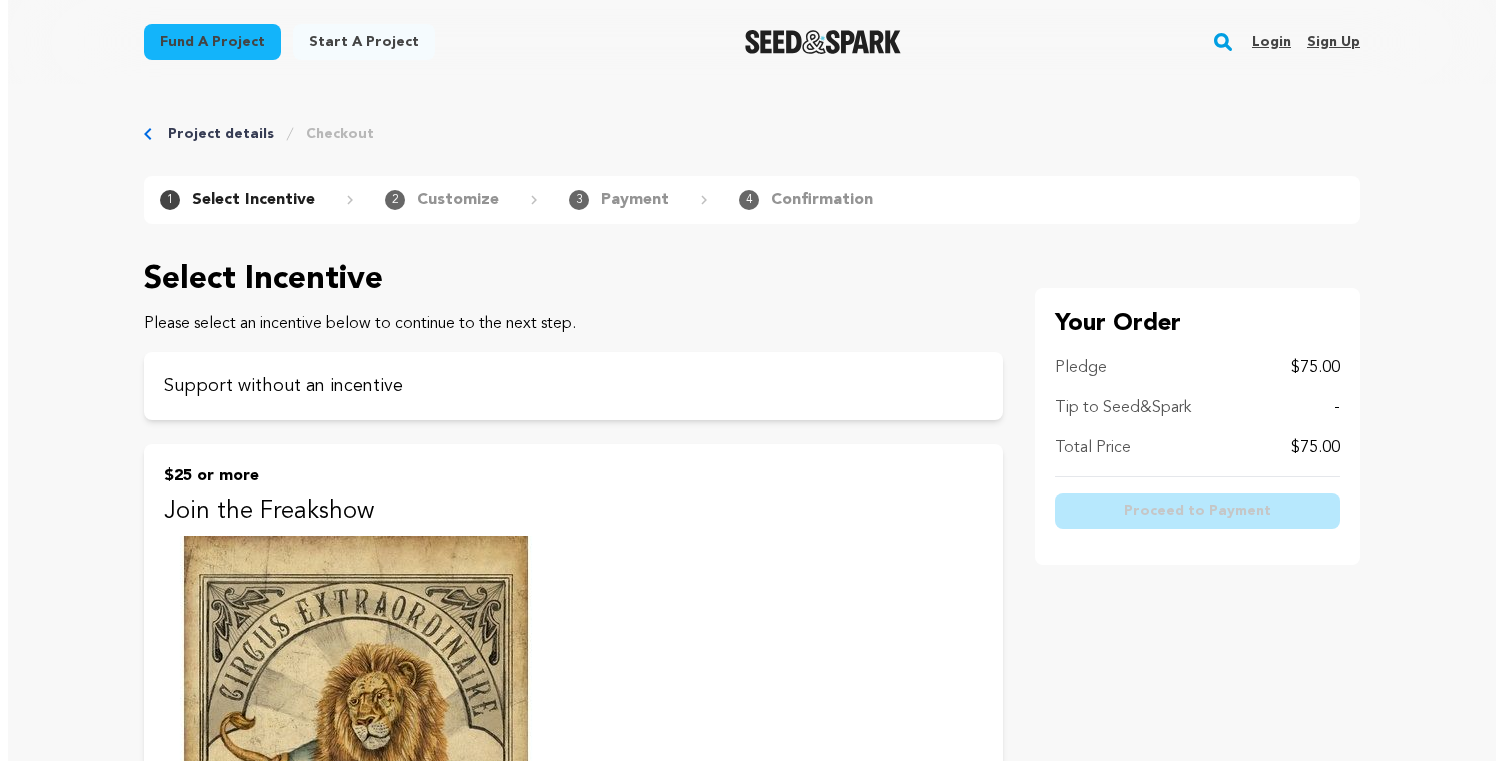 scroll, scrollTop: 0, scrollLeft: 0, axis: both 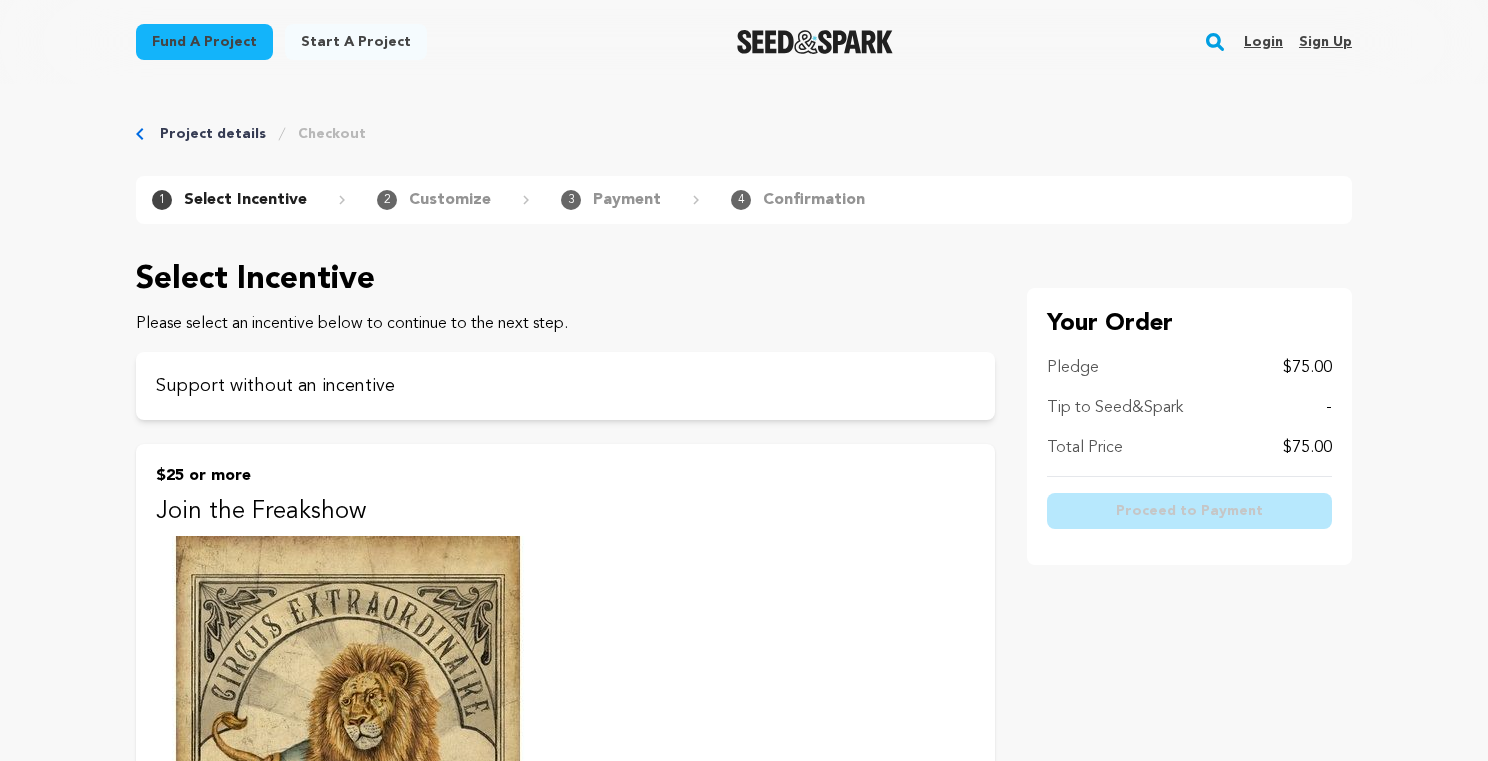 click on "Join the Freakshow" at bounding box center [565, 512] 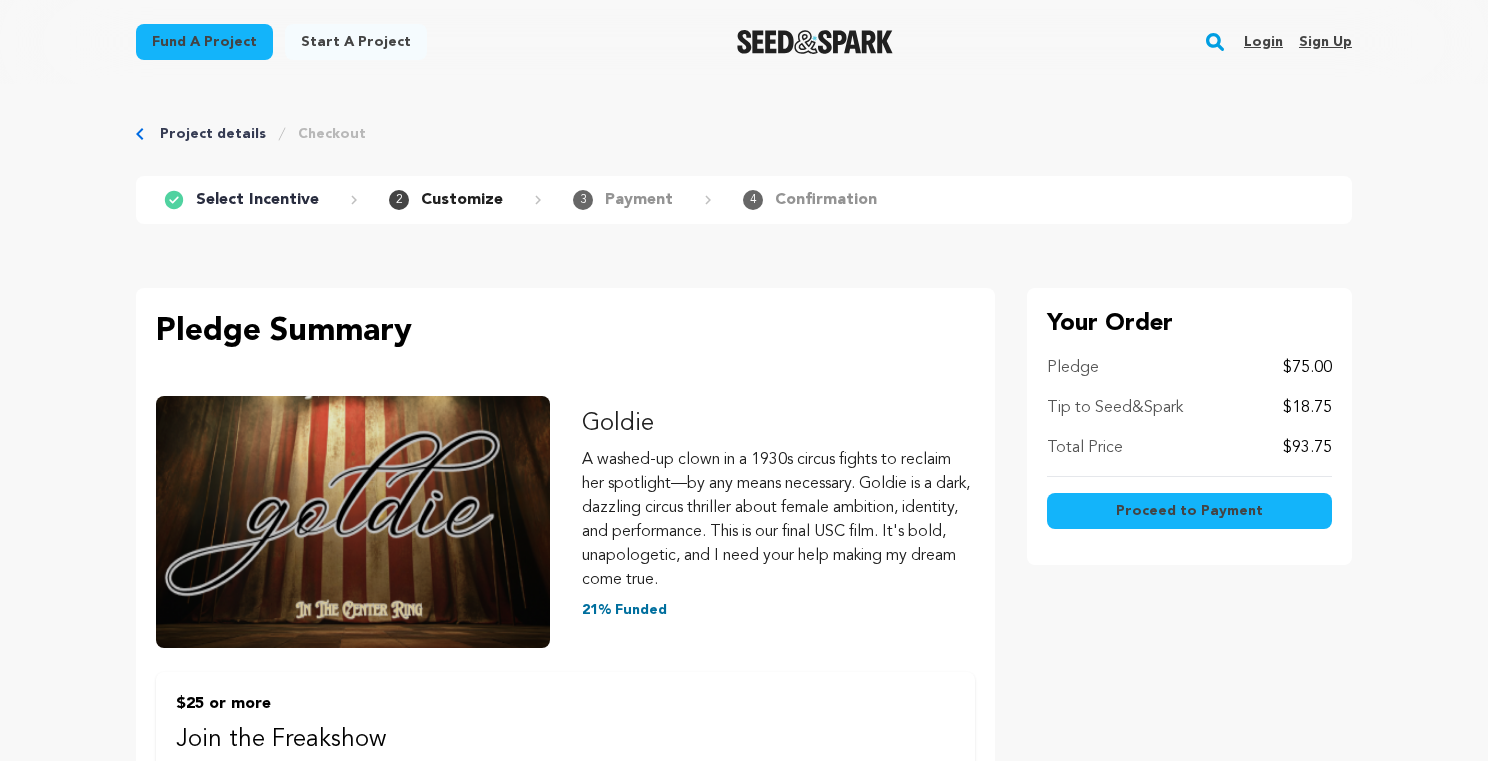 click on "Proceed to Payment" at bounding box center [1189, 511] 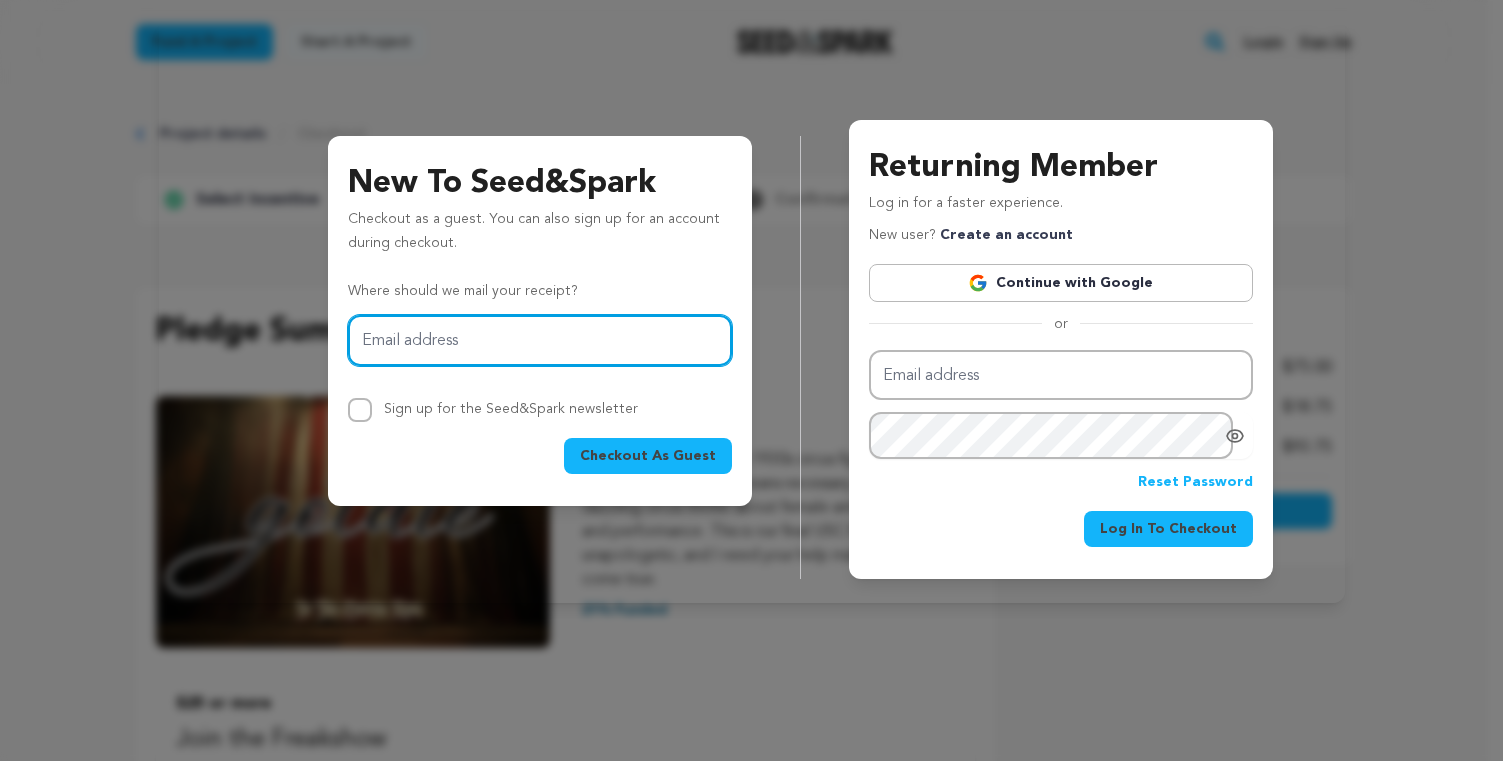 click on "Email address" at bounding box center (540, 340) 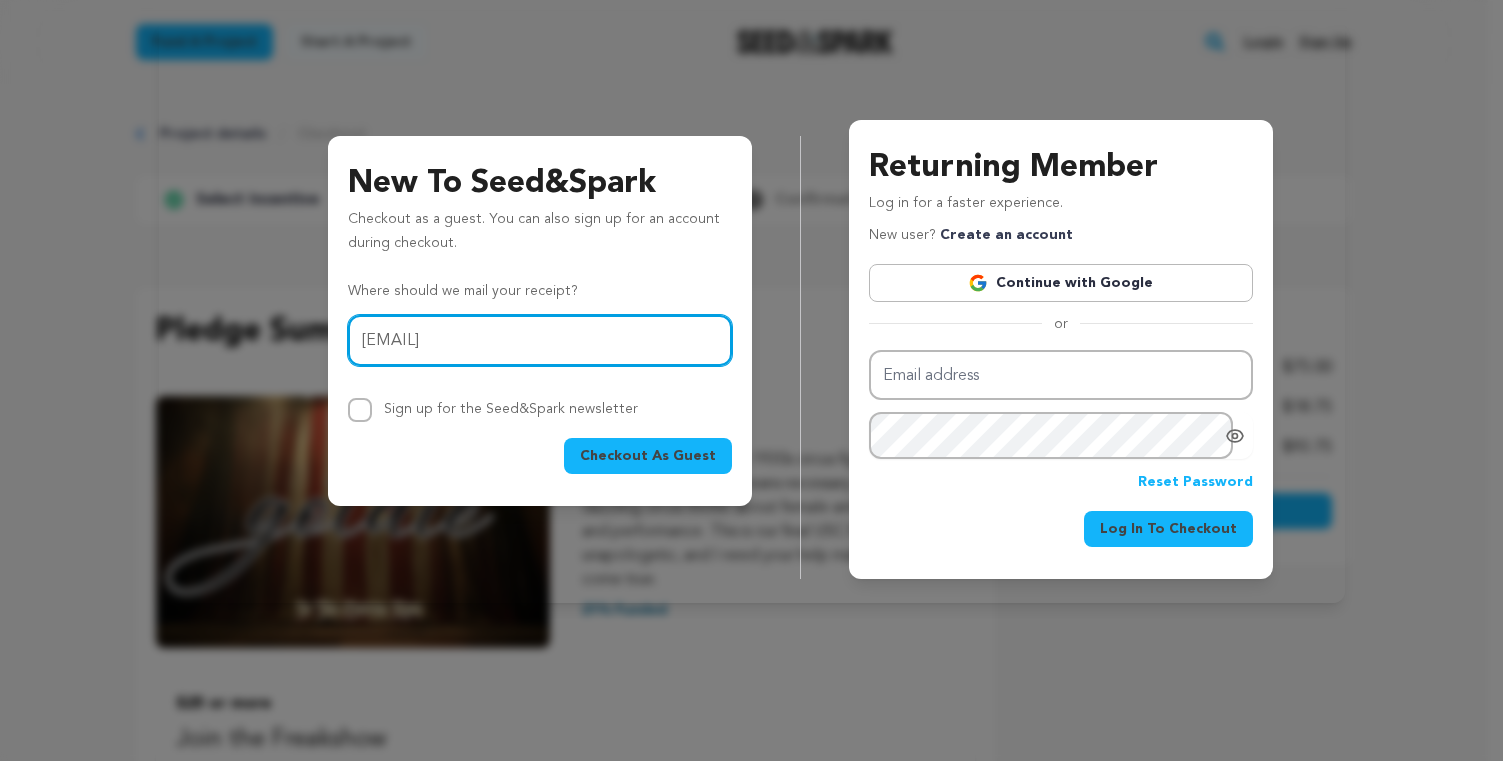 drag, startPoint x: 573, startPoint y: 342, endPoint x: 252, endPoint y: 301, distance: 323.6078 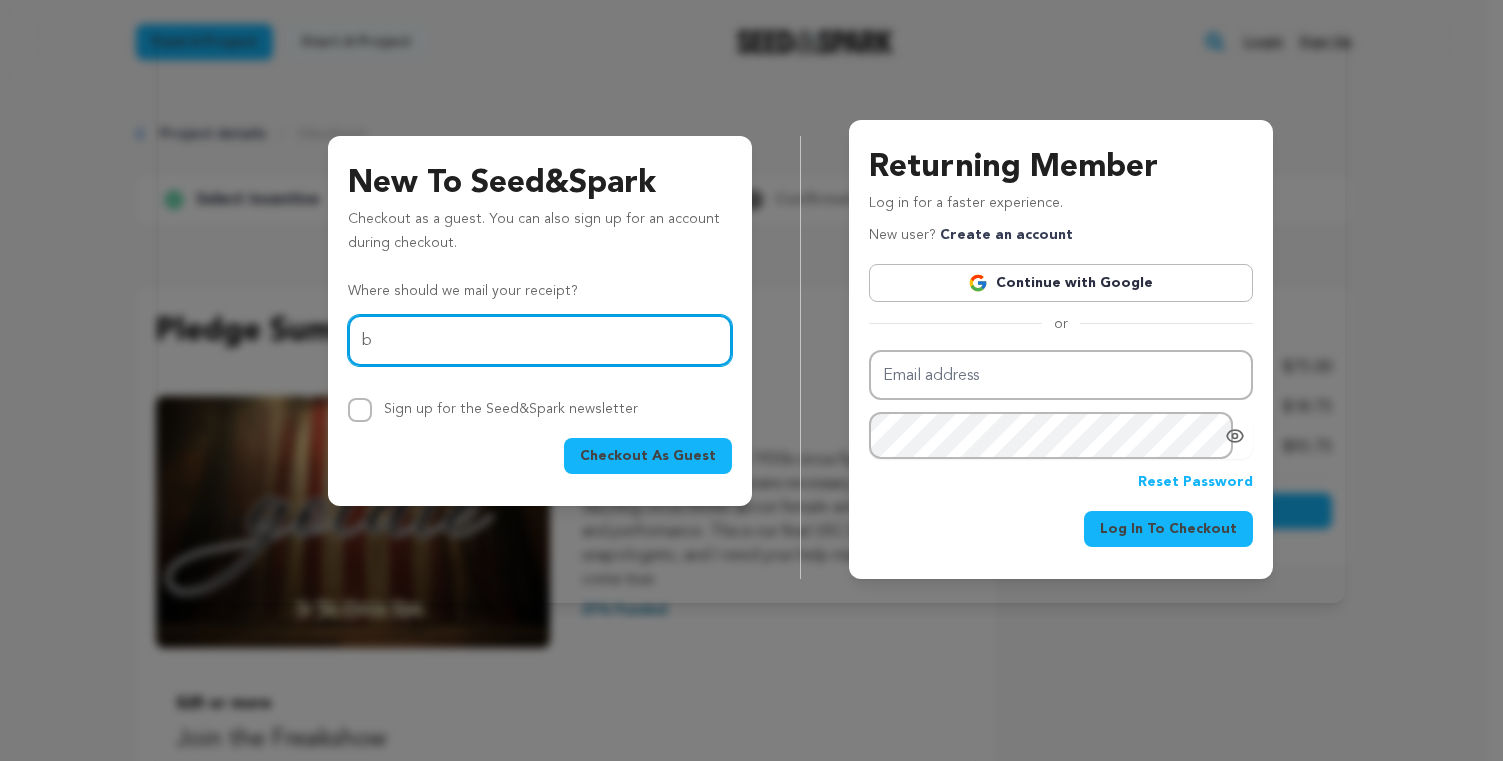 type on "bromleyh@bellsouth.net" 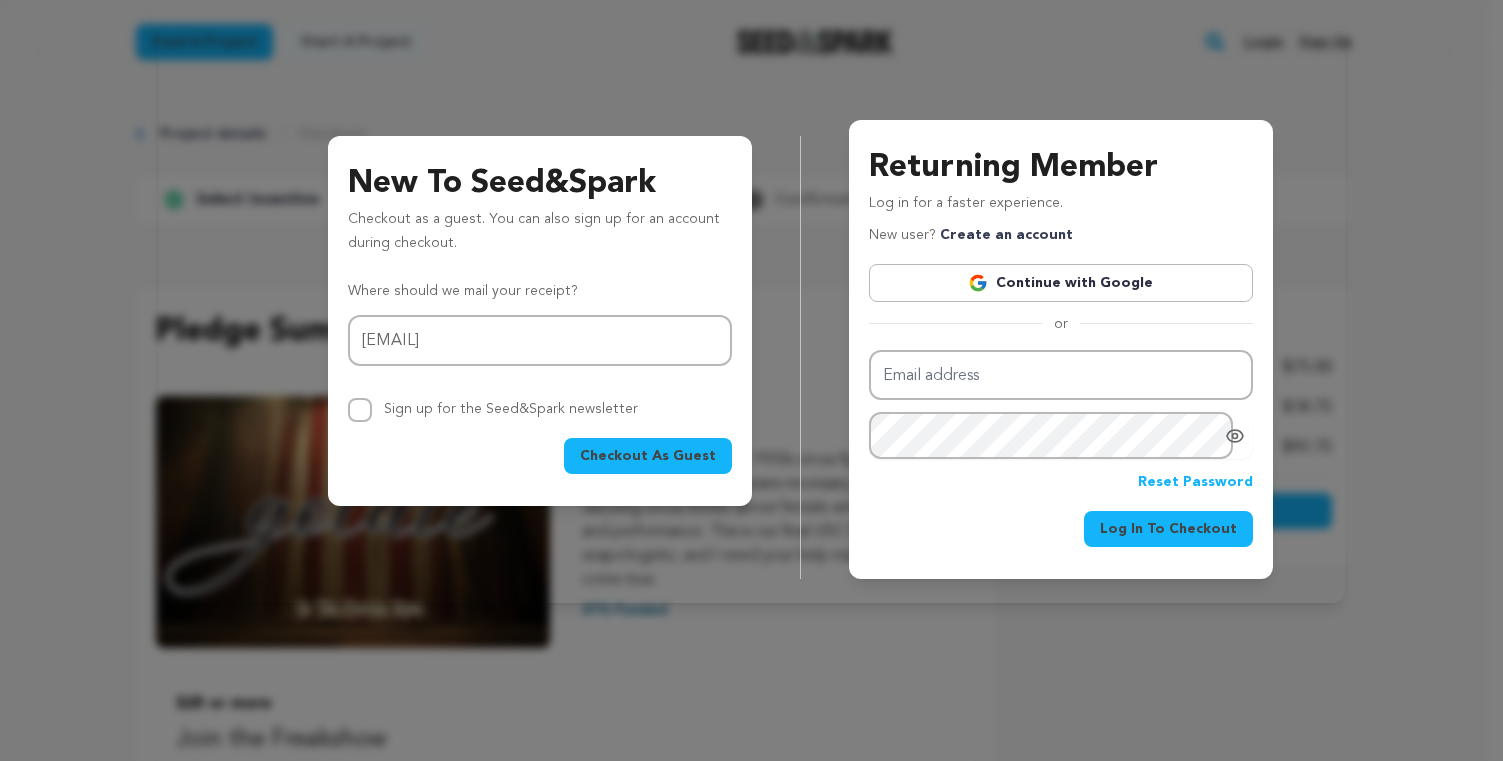 click on "Checkout As Guest" at bounding box center [648, 456] 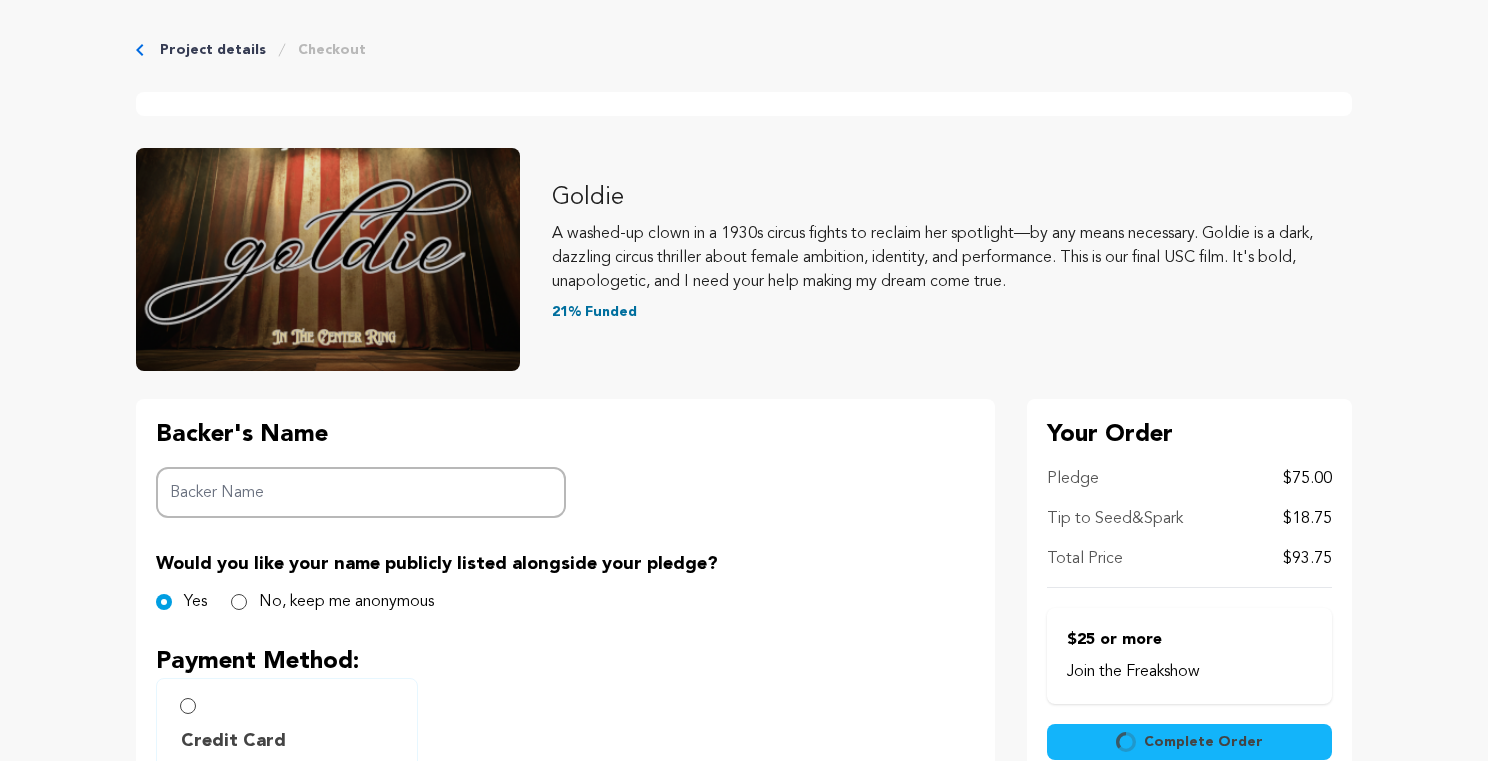 scroll, scrollTop: 0, scrollLeft: 0, axis: both 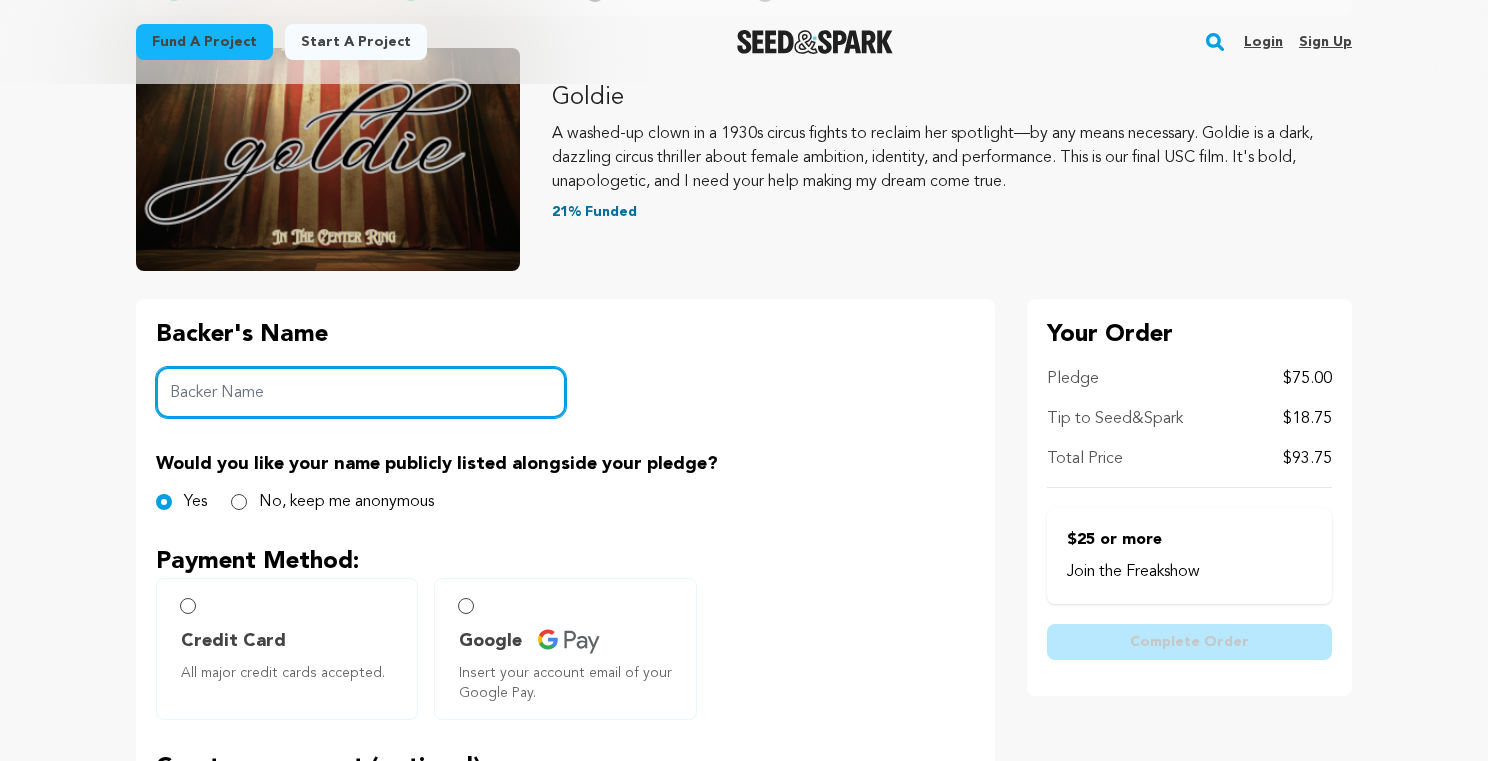 click on "Backer Name" at bounding box center [361, 392] 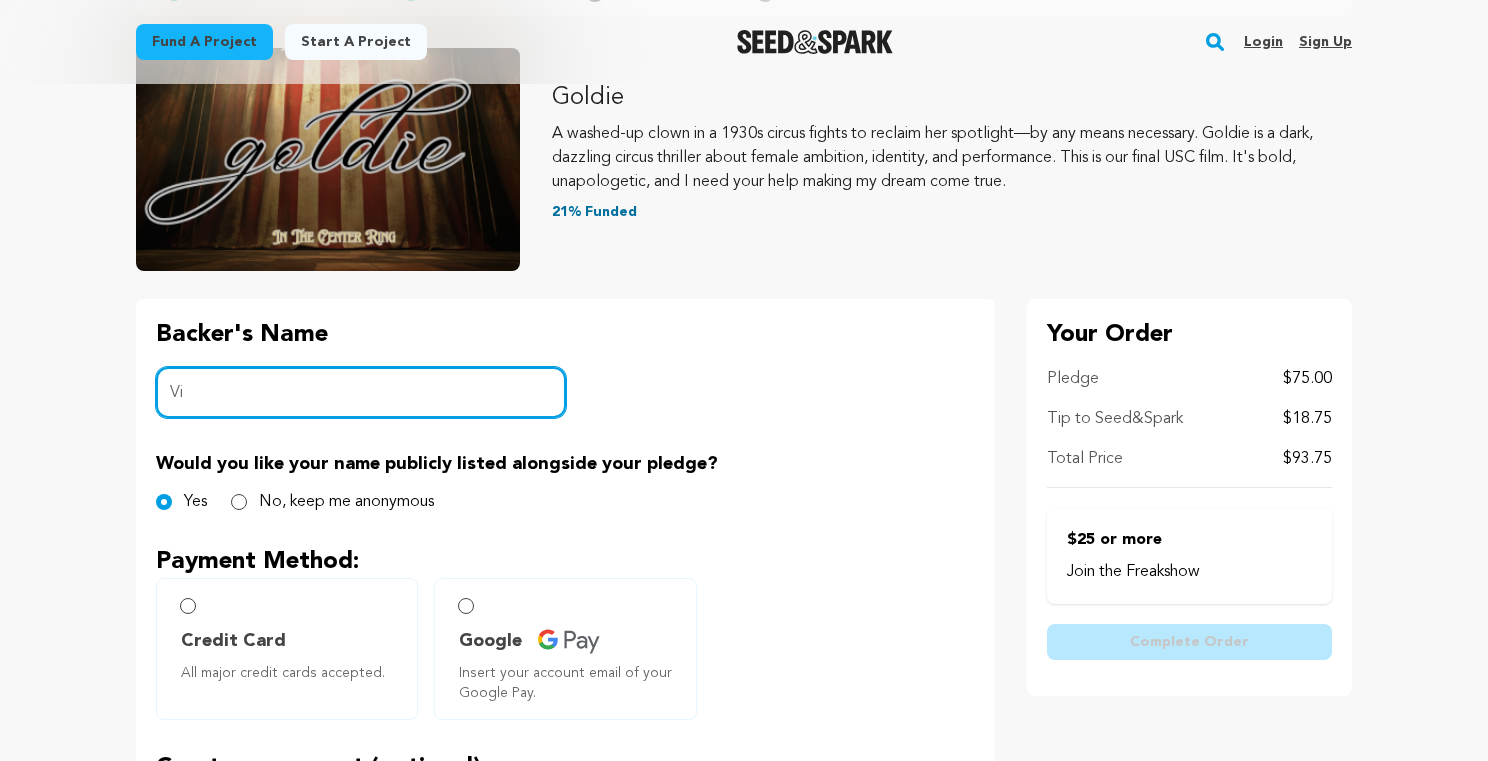 type on "V" 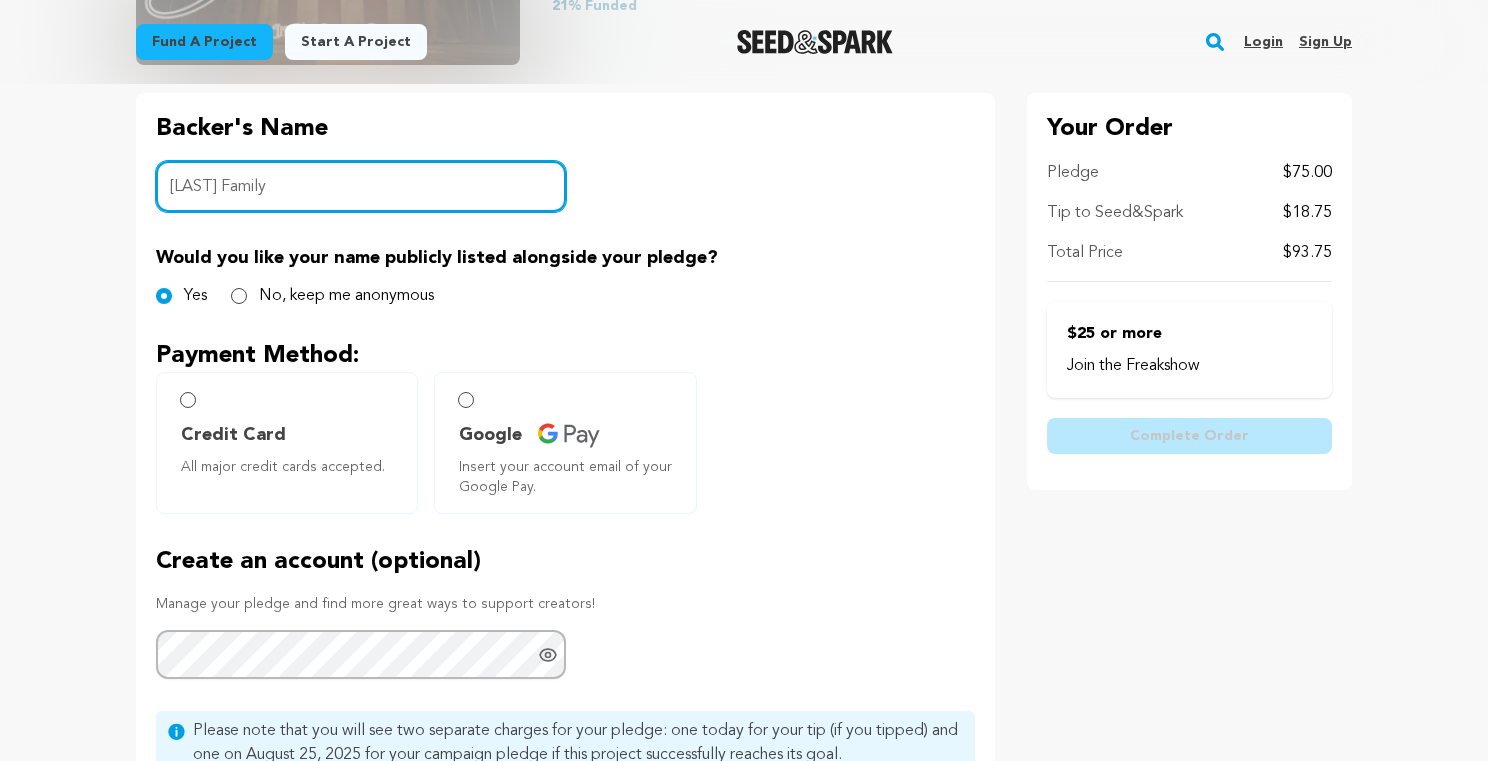 scroll, scrollTop: 417, scrollLeft: 0, axis: vertical 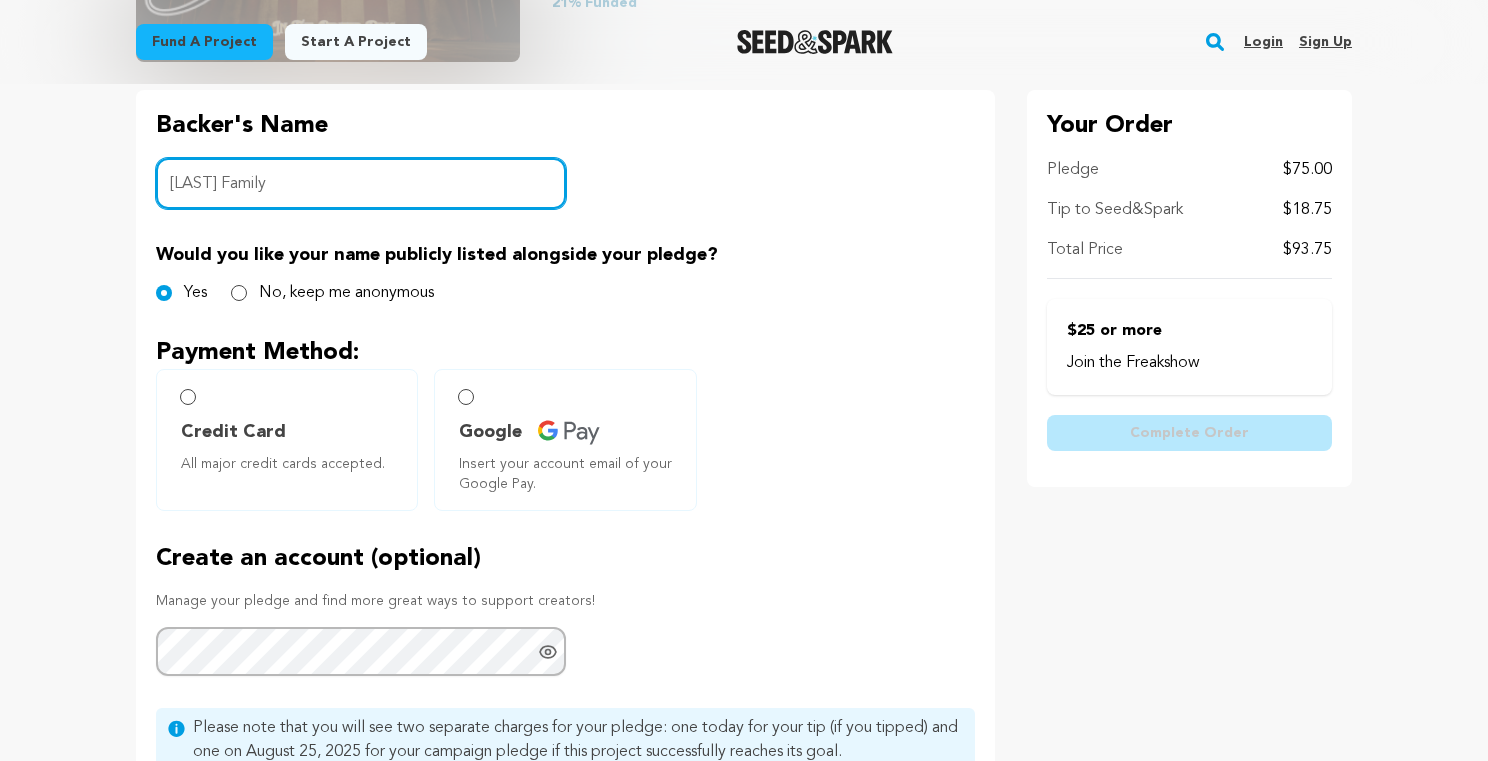 type on "Bromley Family" 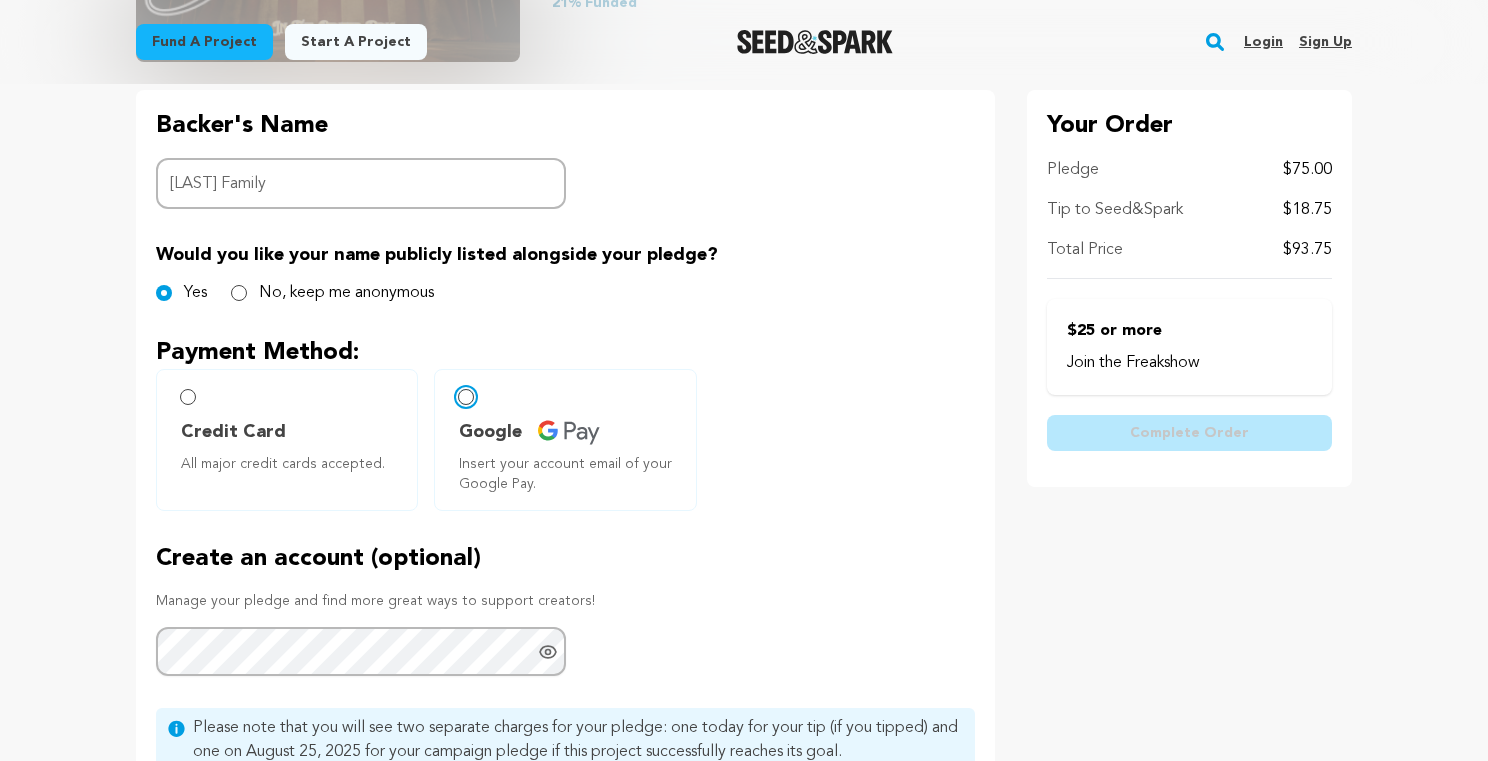 click on "Google
Insert your account email of your Google Pay." at bounding box center [466, 397] 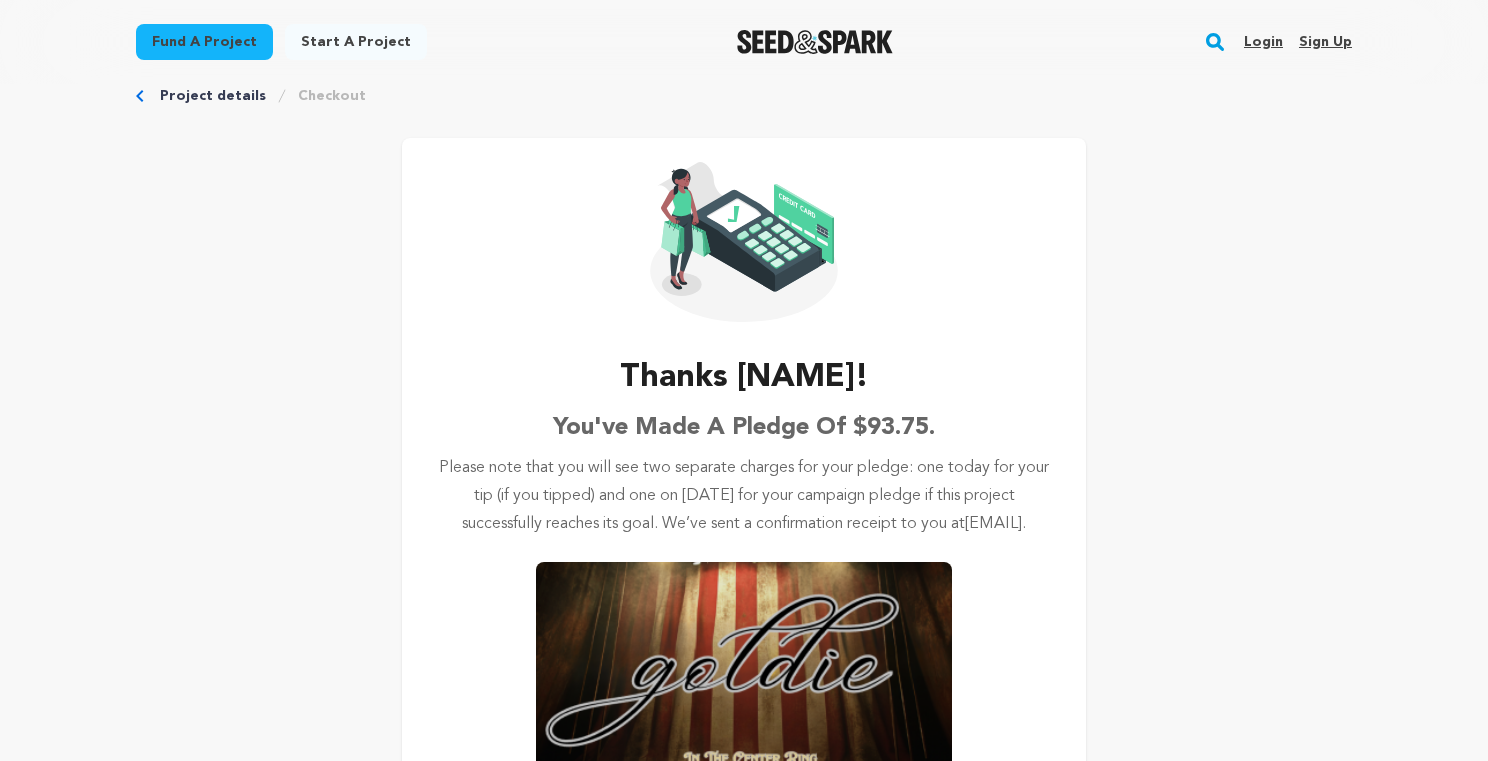 scroll, scrollTop: 0, scrollLeft: 0, axis: both 